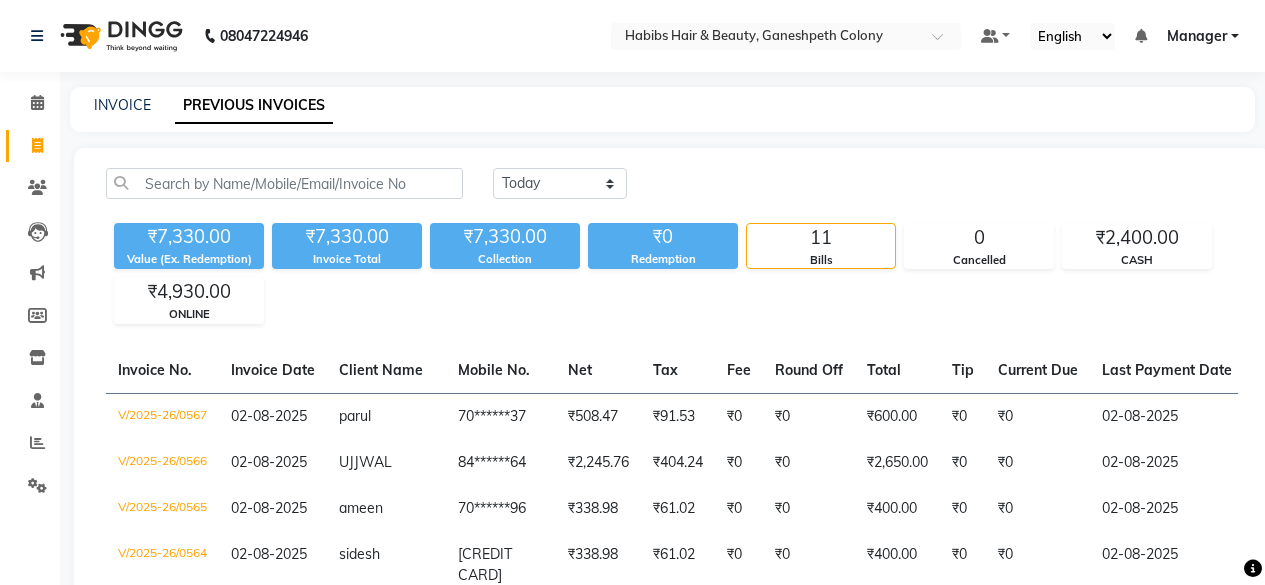 scroll, scrollTop: 69, scrollLeft: 0, axis: vertical 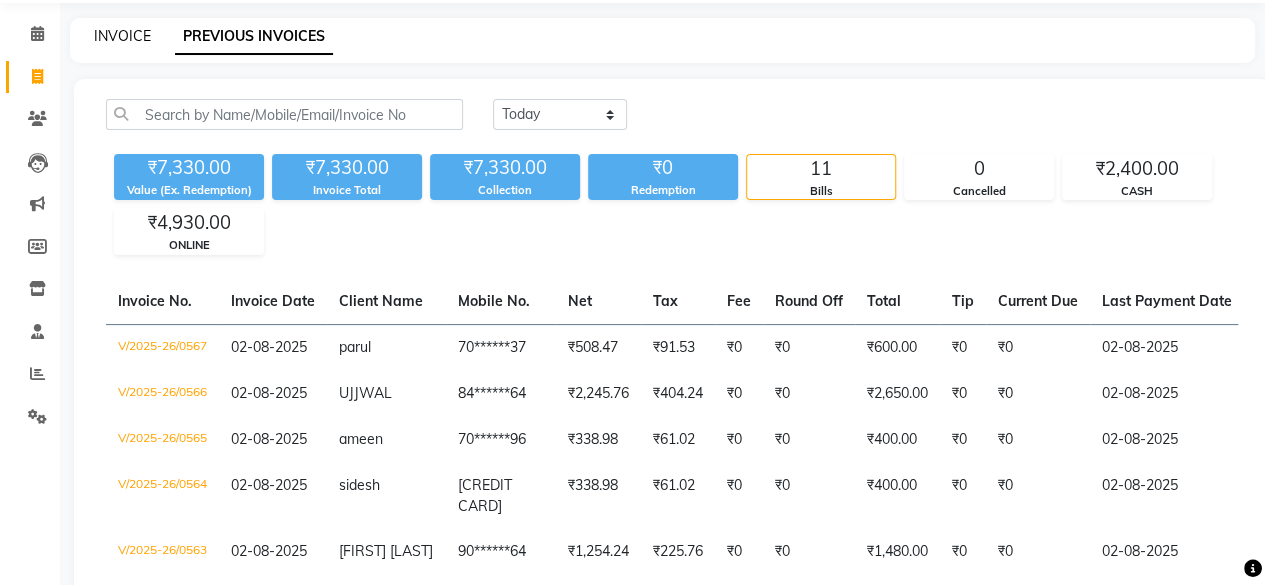 click on "INVOICE" 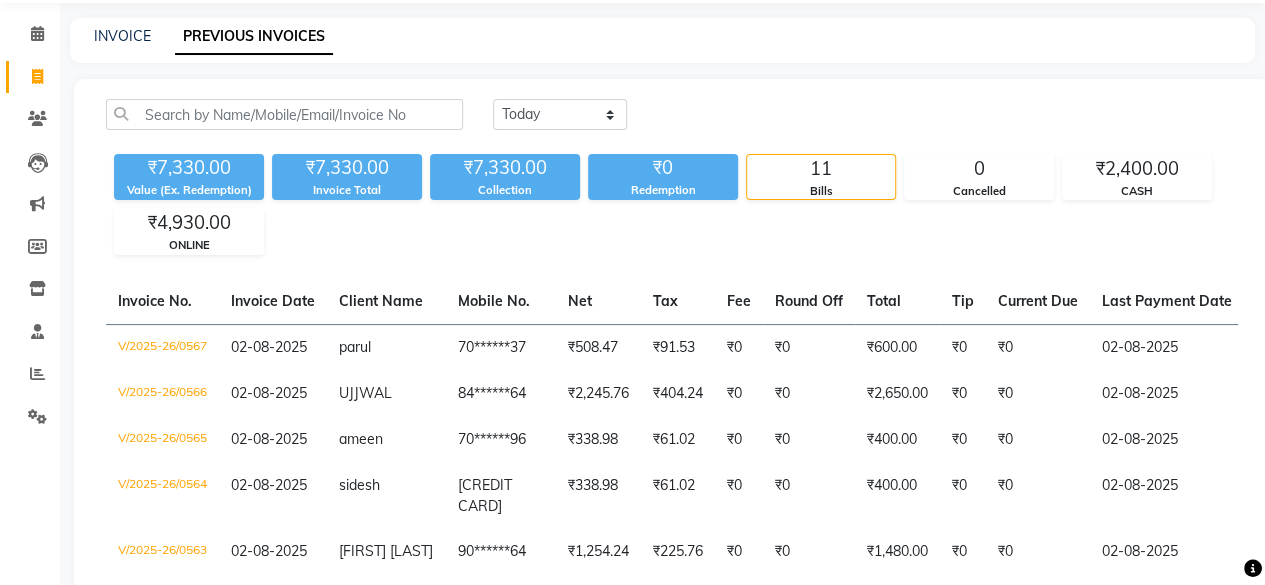 select on "service" 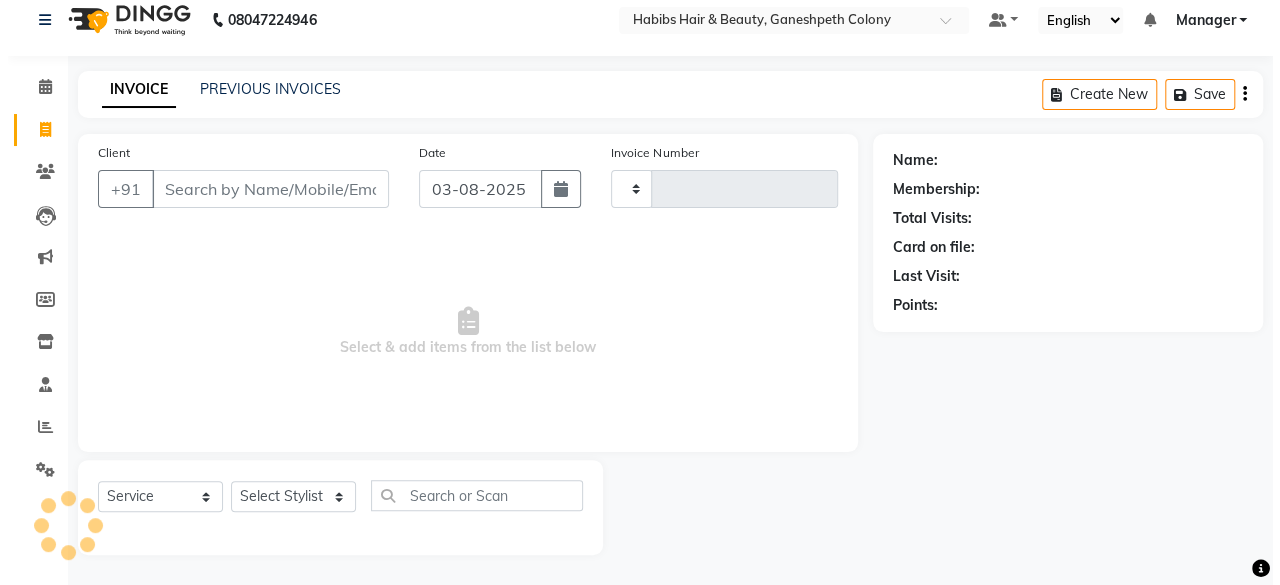 scroll, scrollTop: 15, scrollLeft: 0, axis: vertical 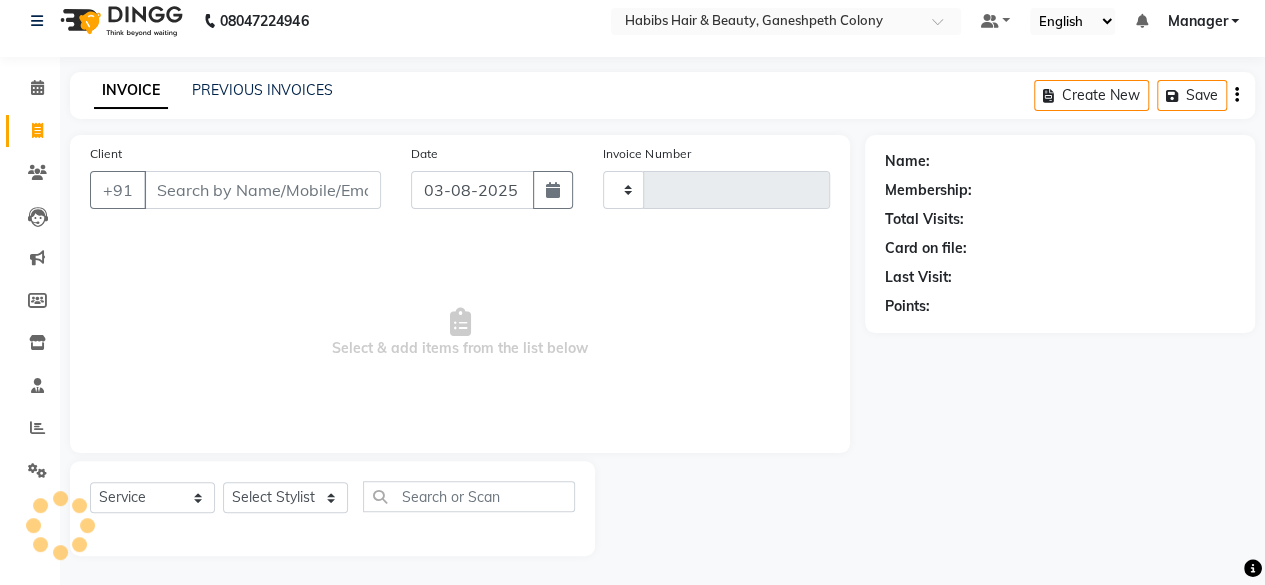type on "0568" 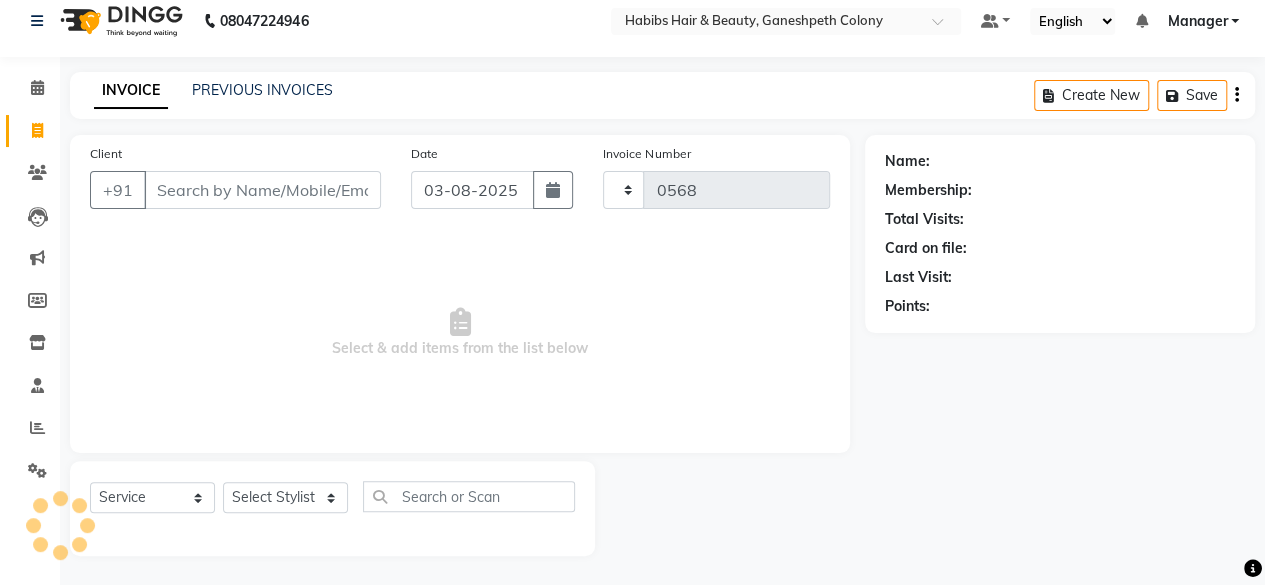select on "7148" 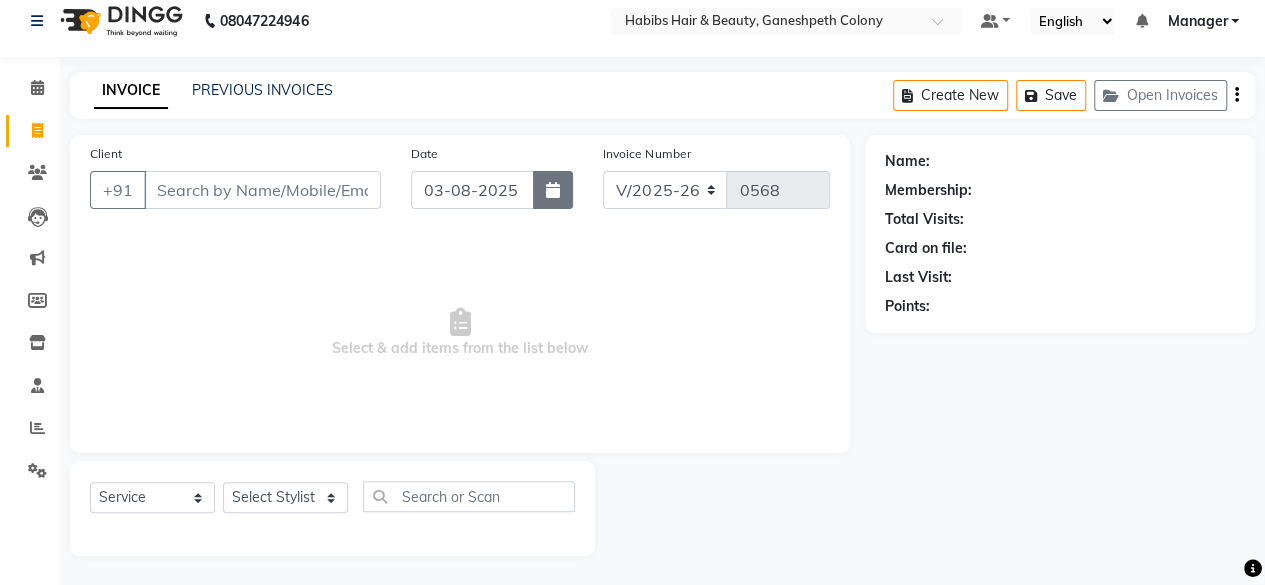 click 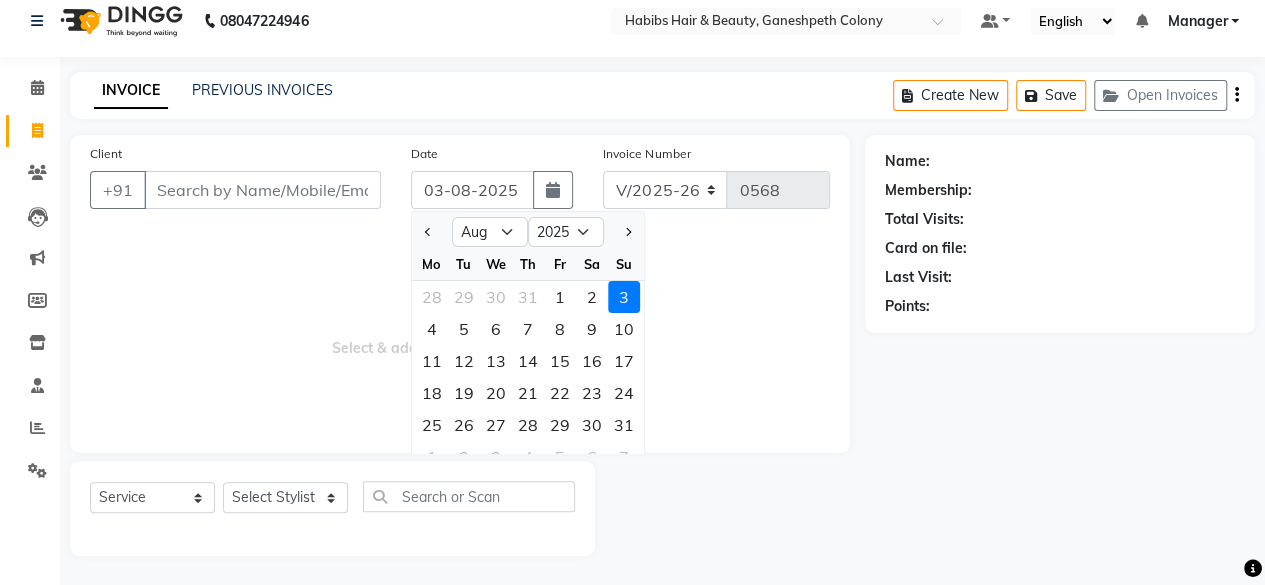 click on "Select & add items from the list below" at bounding box center [460, 333] 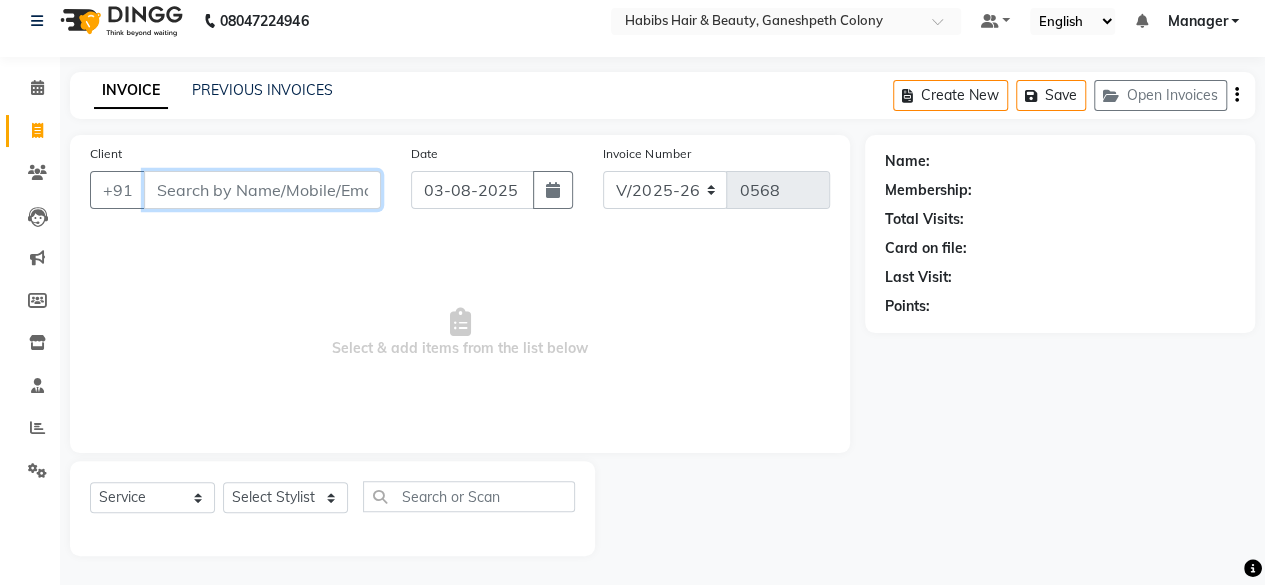 click on "Client" at bounding box center (262, 190) 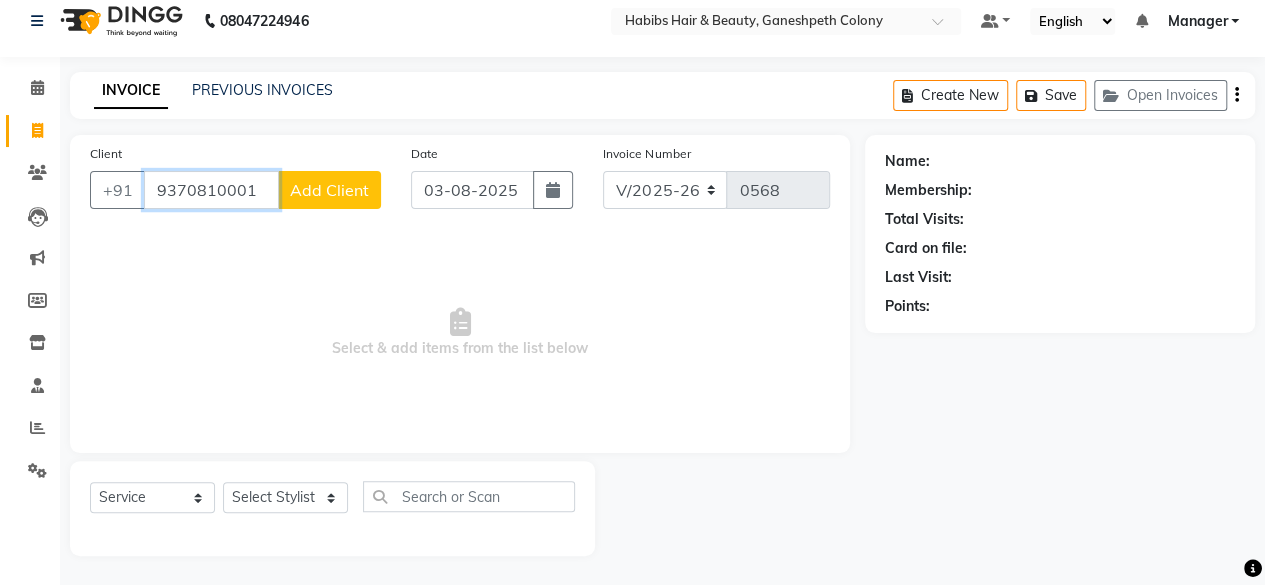 type on "9370810001" 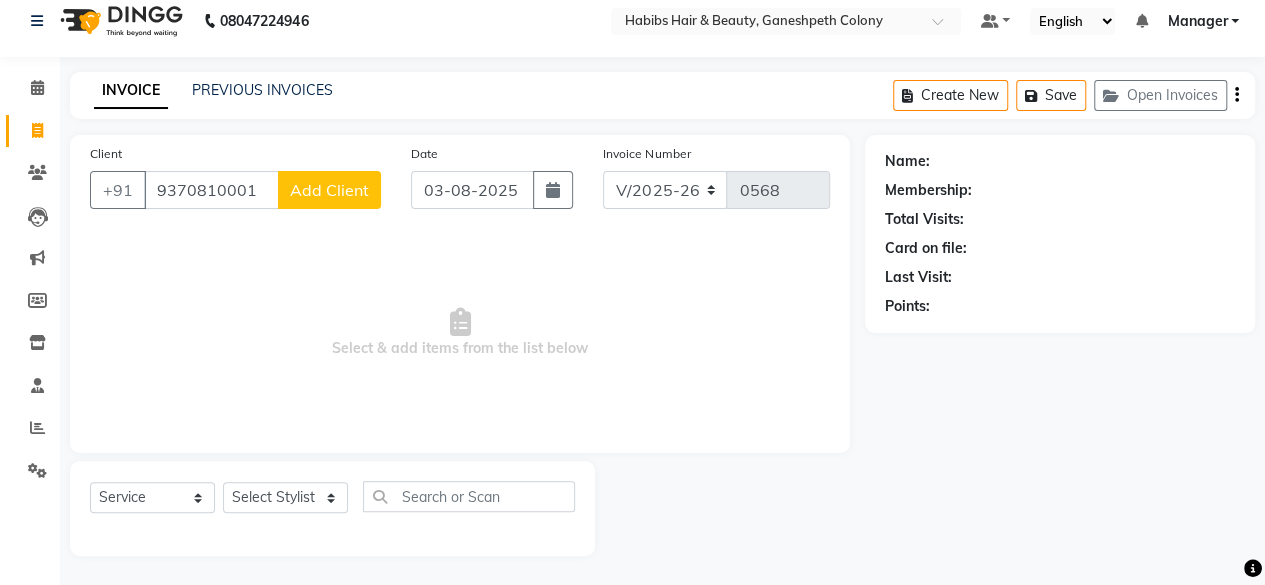 click on "Add Client" 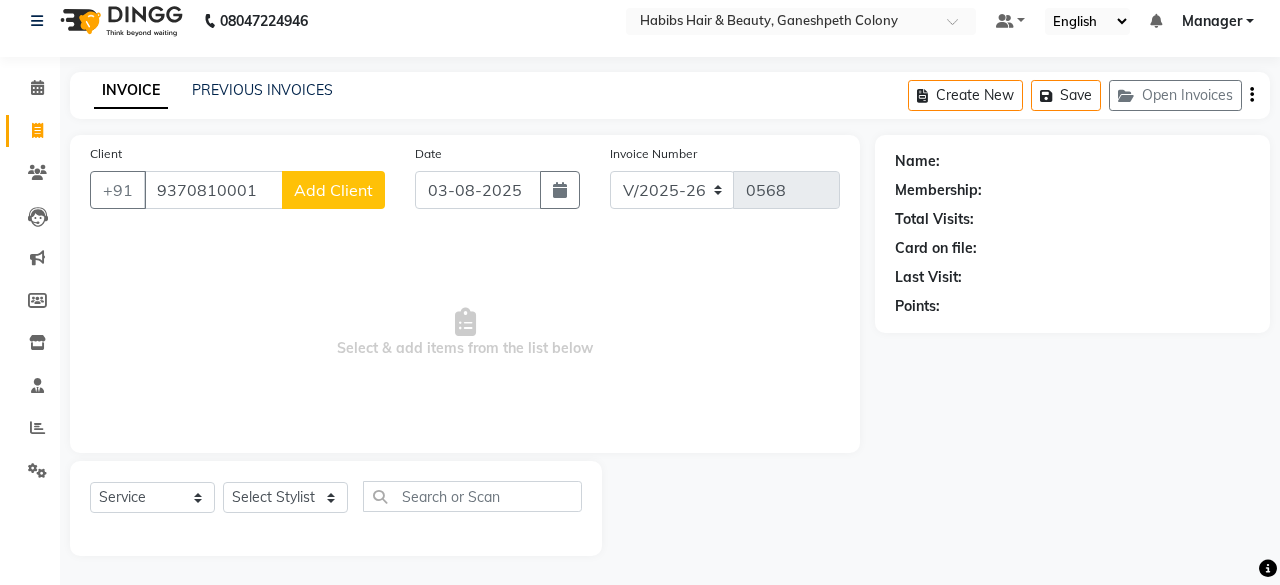 select on "22" 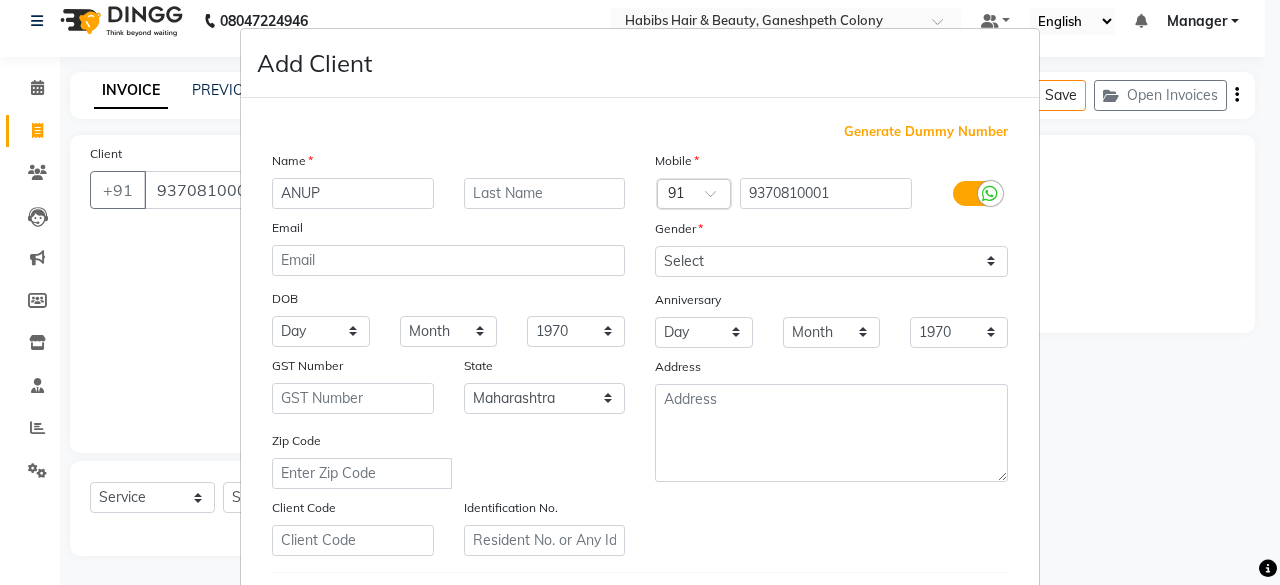 type on "ANUP" 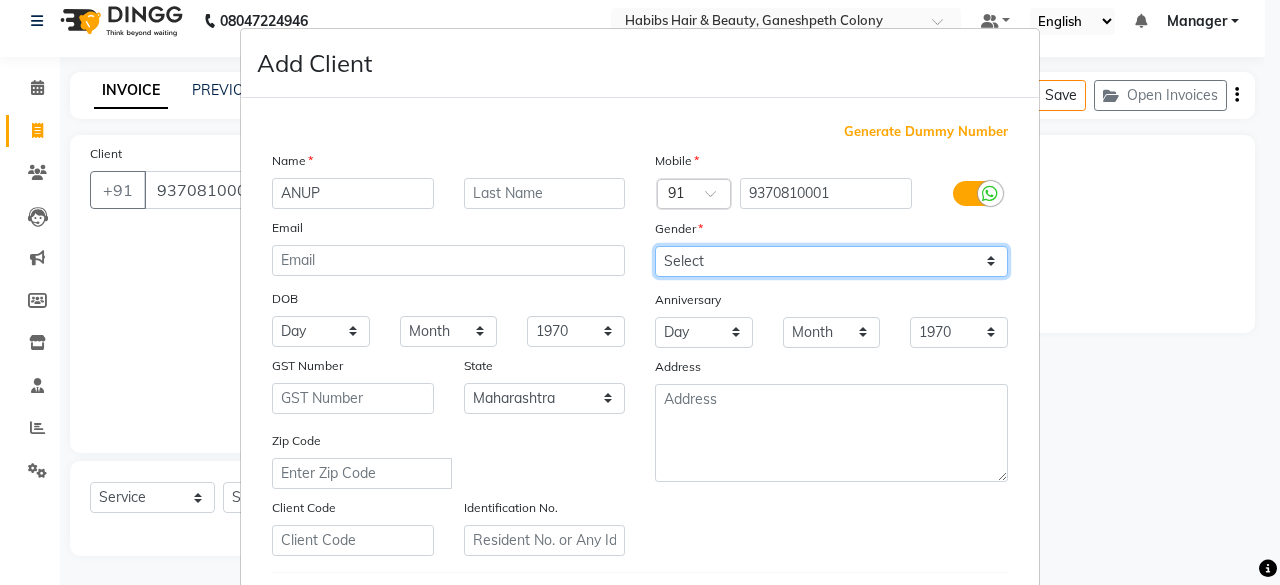 click on "Select Male Female Other Prefer Not To Say" at bounding box center [831, 261] 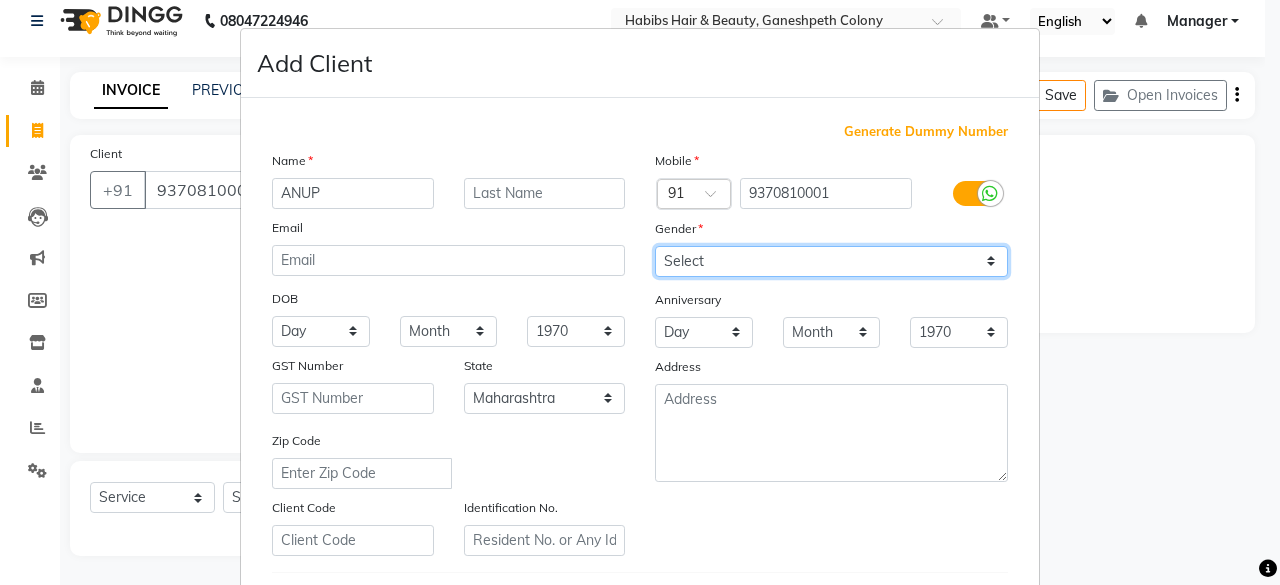 select on "male" 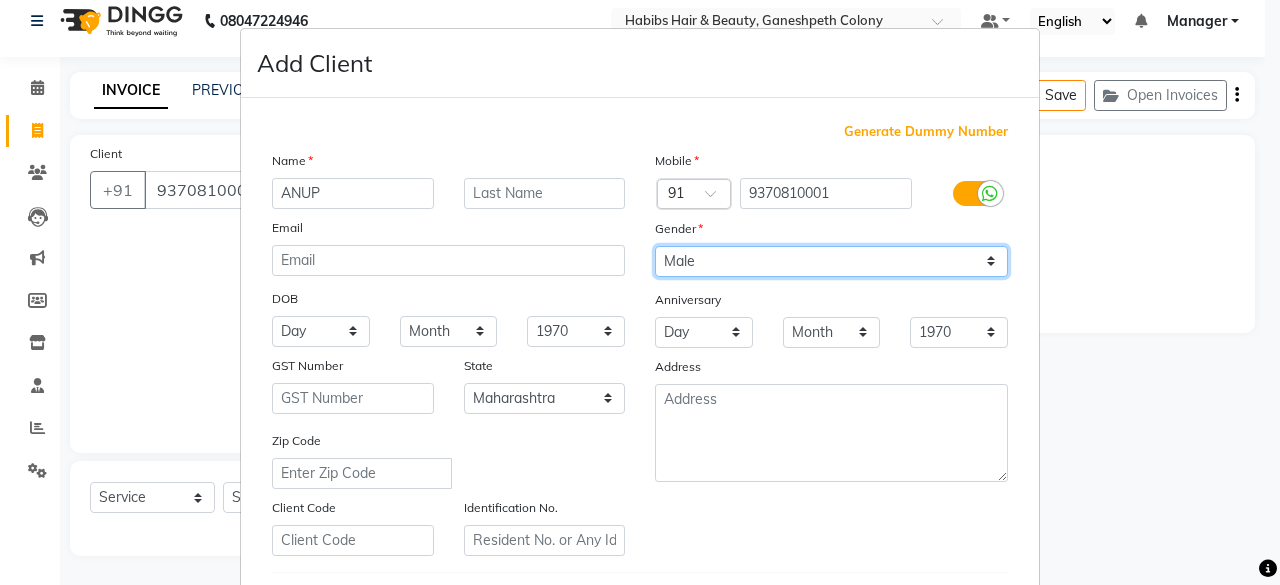 click on "Select Male Female Other Prefer Not To Say" at bounding box center [831, 261] 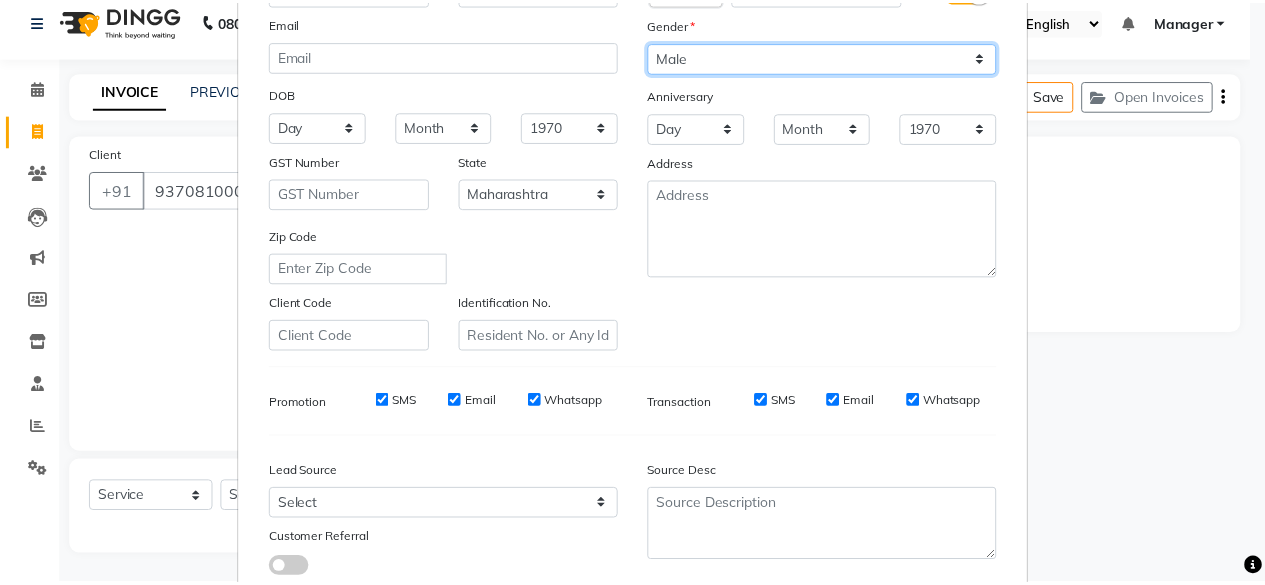 scroll, scrollTop: 334, scrollLeft: 0, axis: vertical 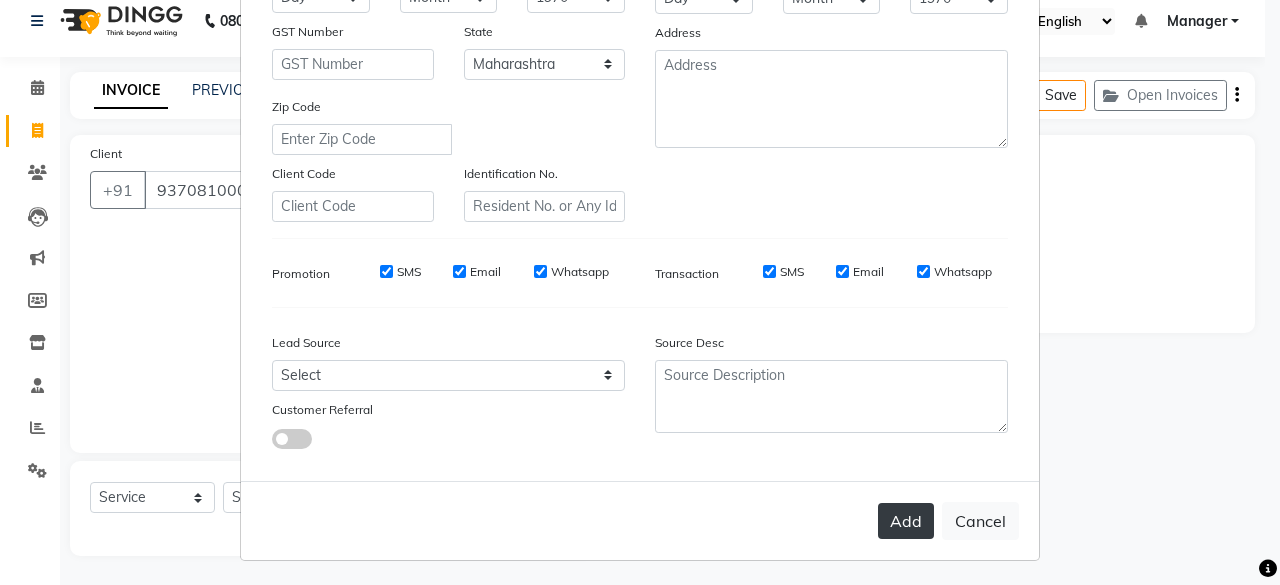 click on "Add" at bounding box center (906, 521) 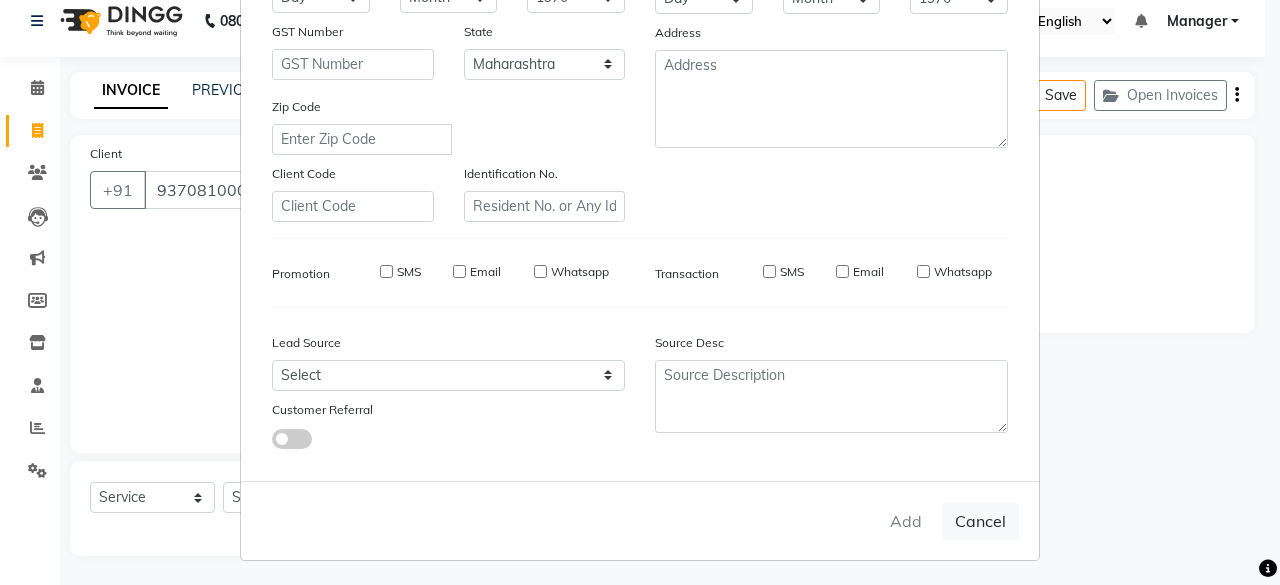 type on "93******01" 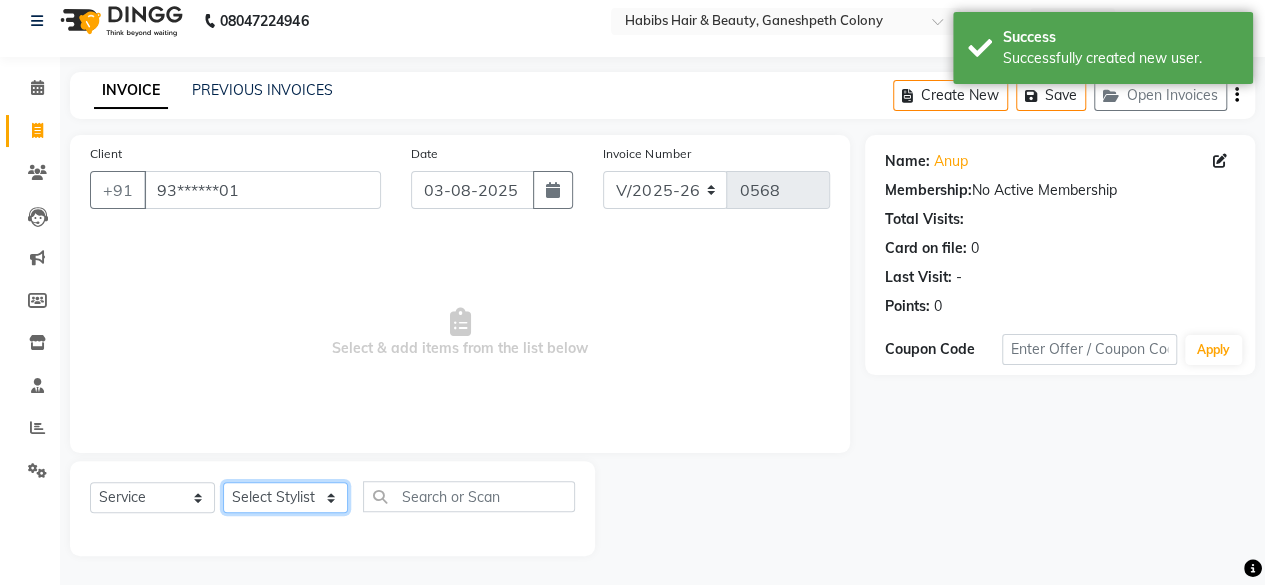click on "Select Stylist [FIRST] [FIRST] [FIRST] [FIRST] Manager [FIRST] [LAST] [FIRST]" 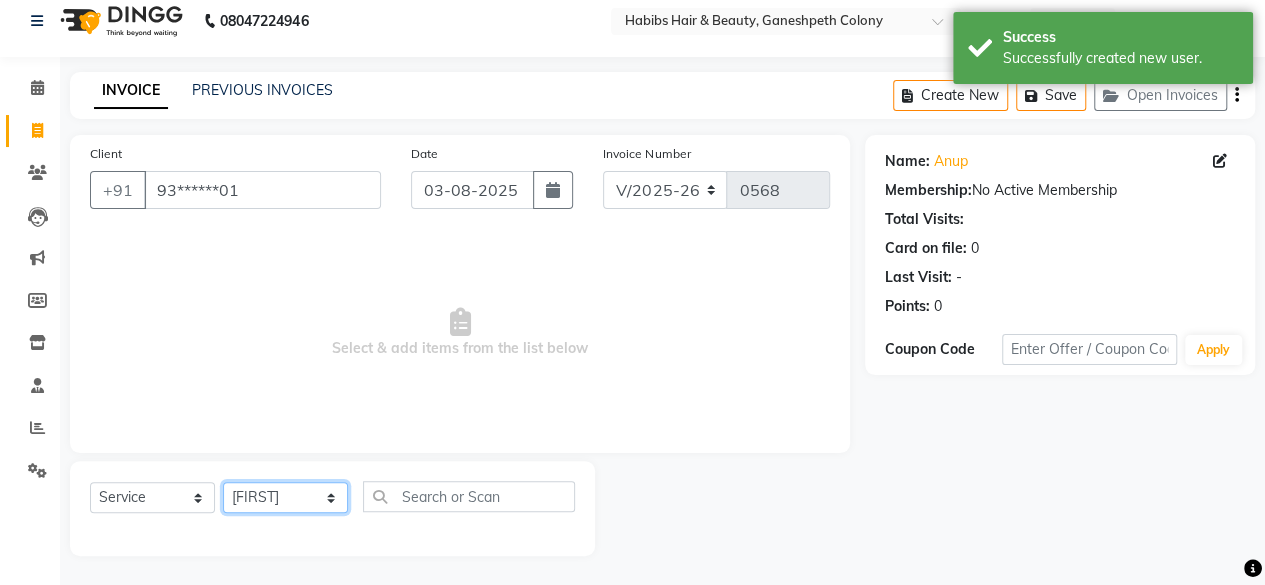 click on "Select Stylist [FIRST] [FIRST] [FIRST] [FIRST] Manager [FIRST] [LAST] [FIRST]" 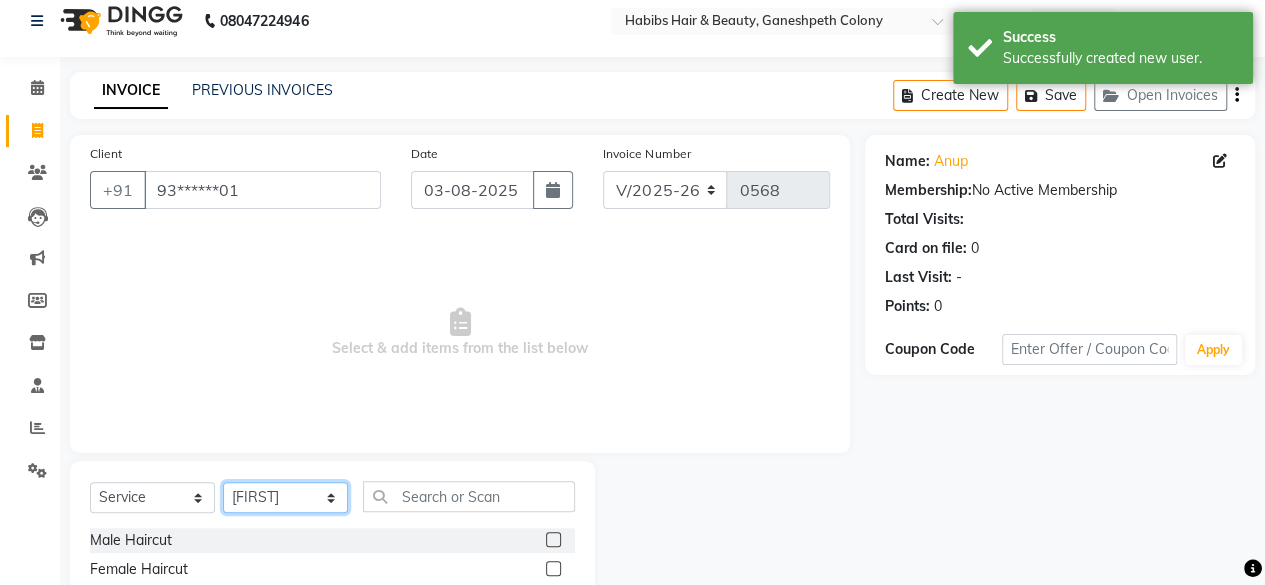 scroll, scrollTop: 215, scrollLeft: 0, axis: vertical 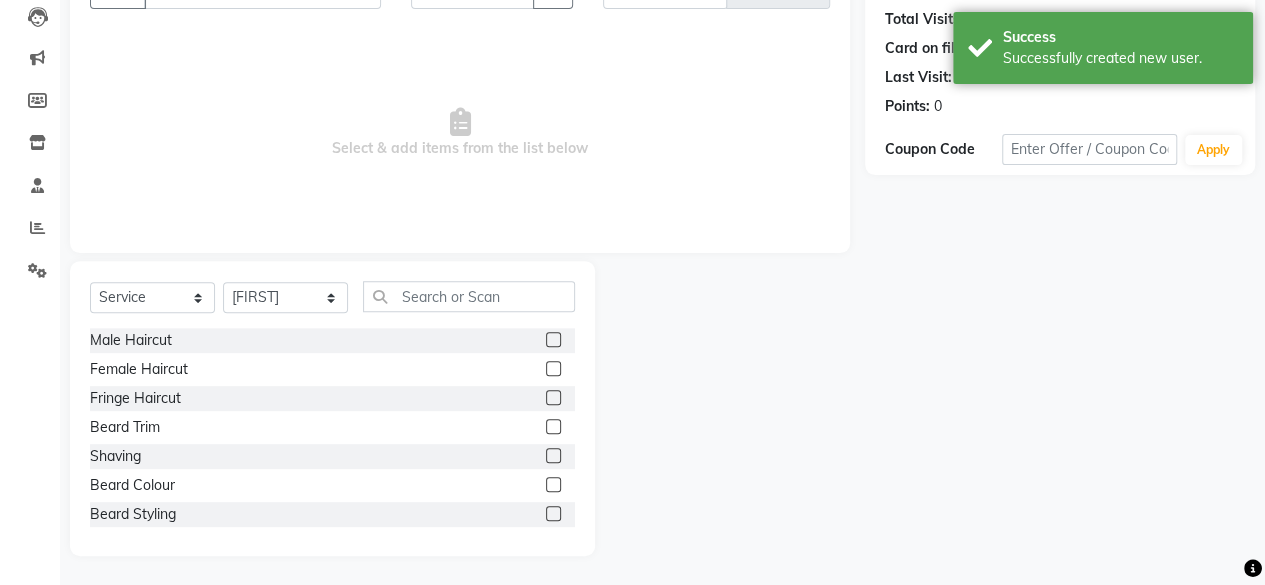 click 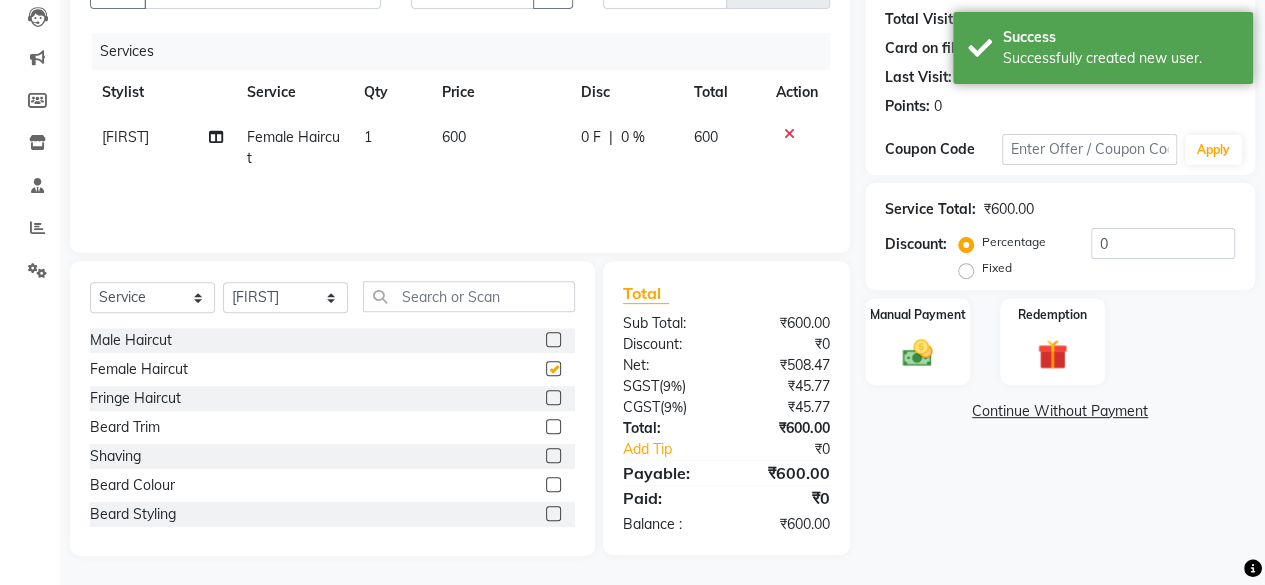 checkbox on "false" 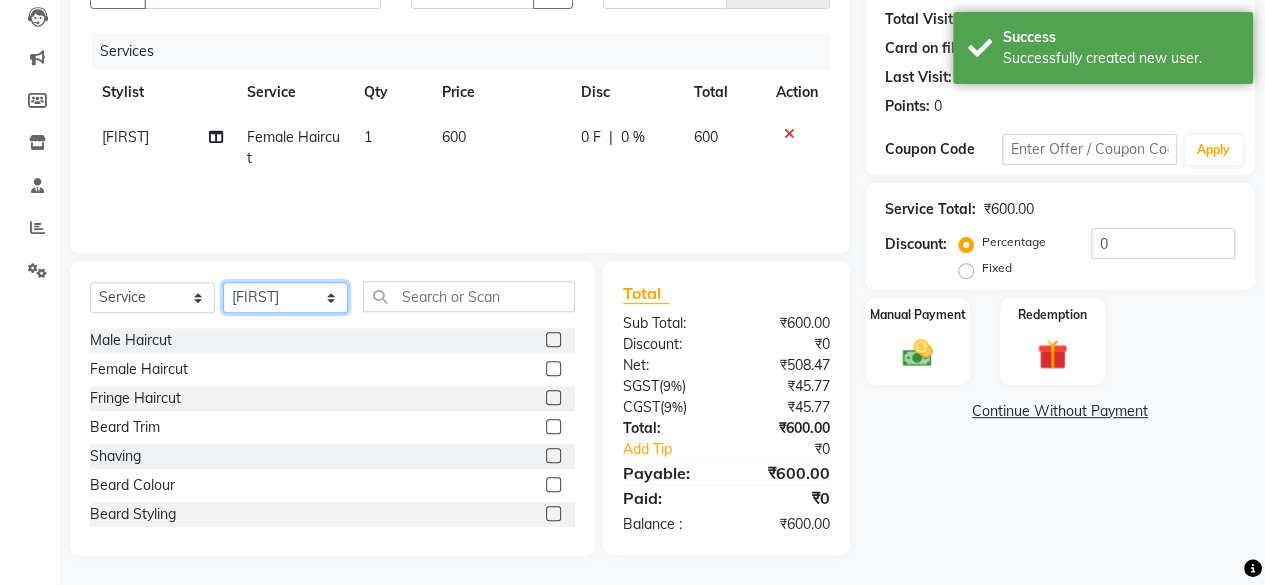 click on "Select Stylist [FIRST] [FIRST] [FIRST] [FIRST] Manager [FIRST] [LAST] [FIRST]" 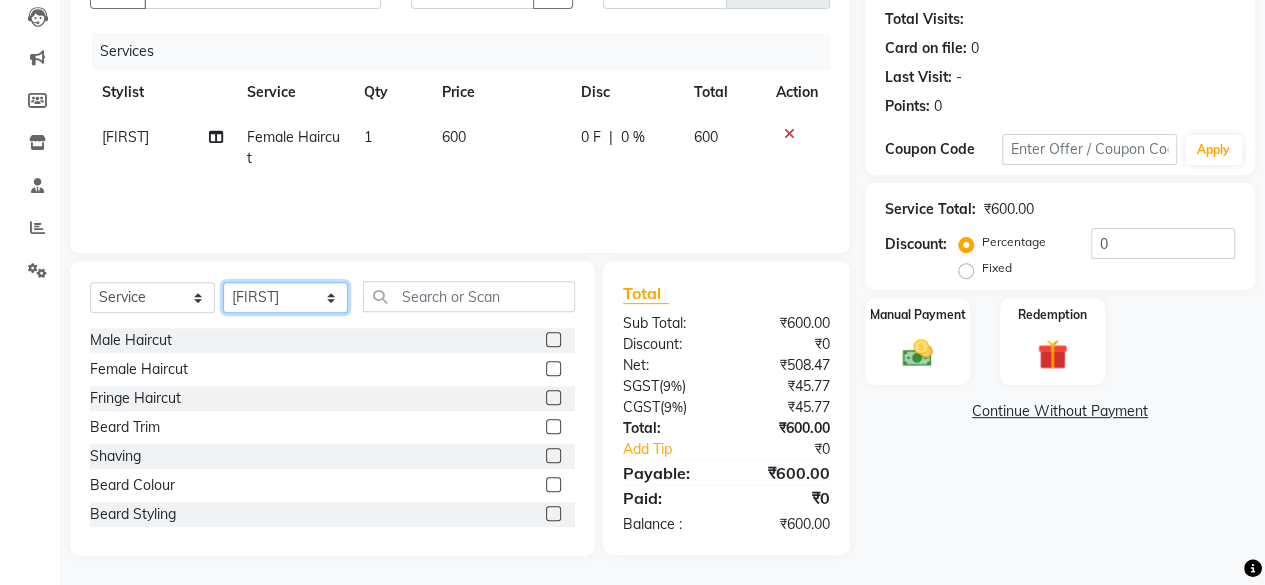 select on "59966" 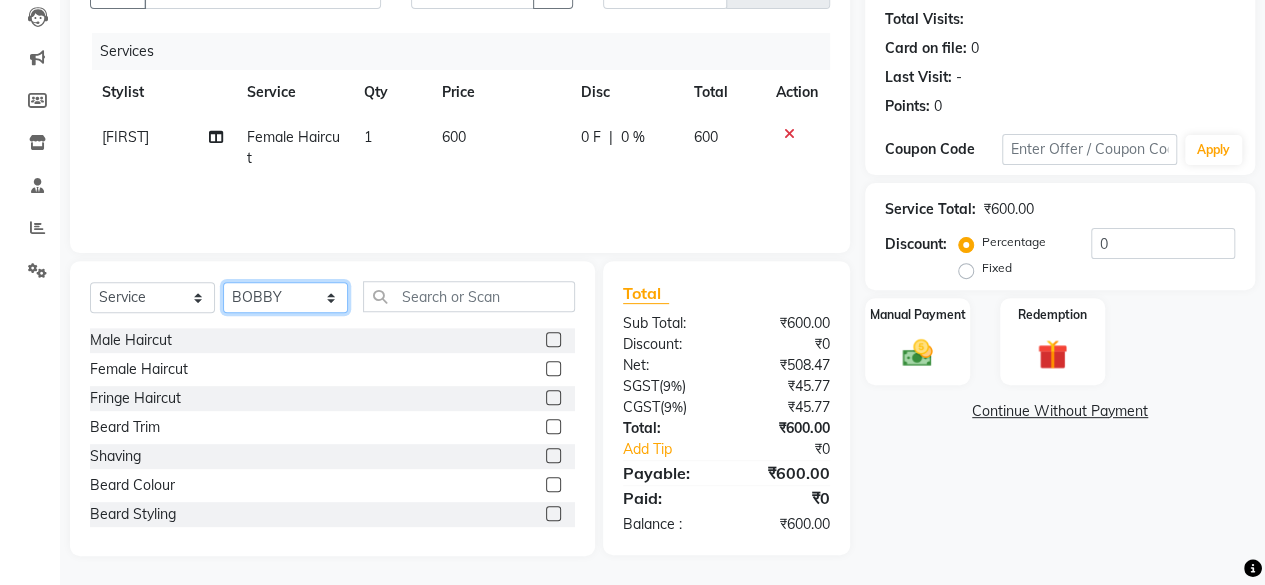 click on "Select Stylist [FIRST] [FIRST] [FIRST] [FIRST] Manager [FIRST] [LAST] [FIRST]" 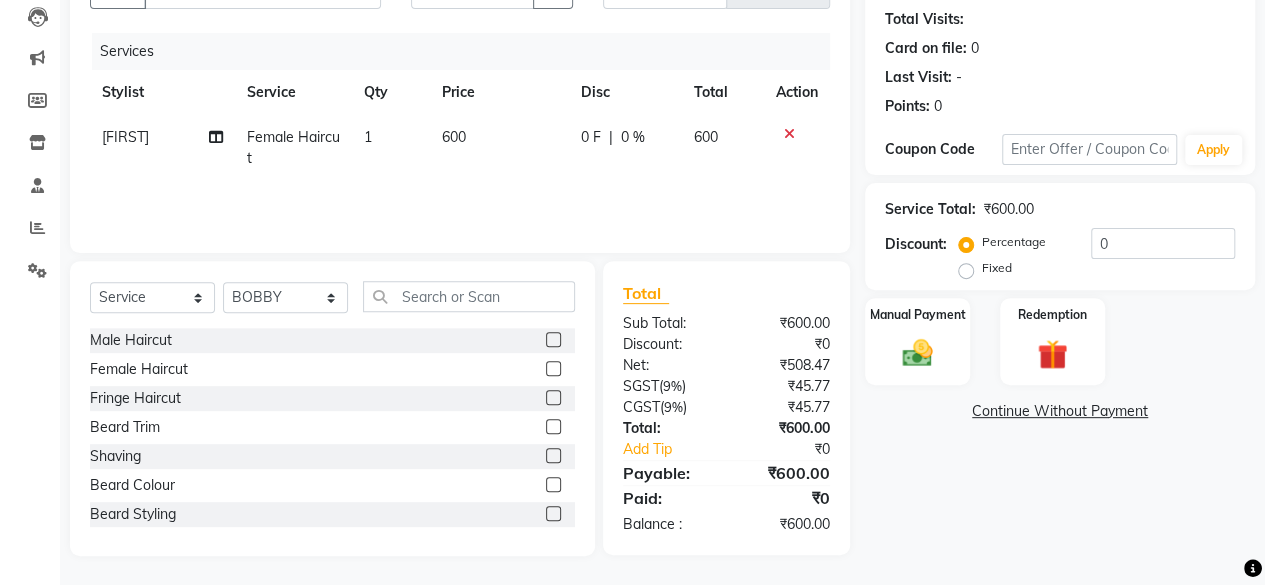 click 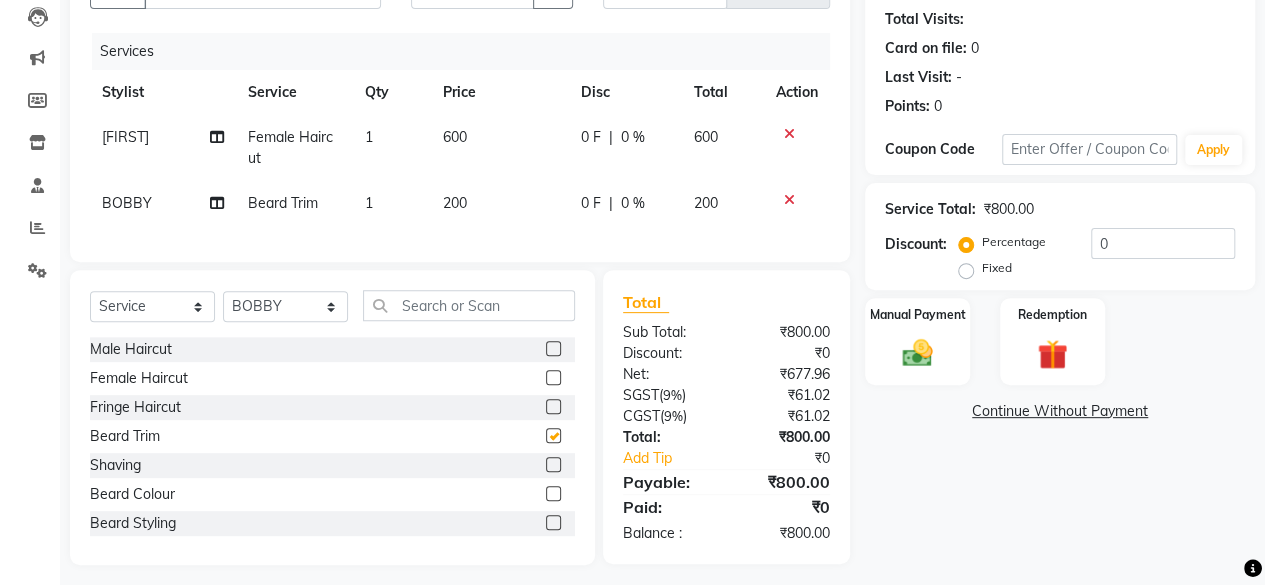 checkbox on "false" 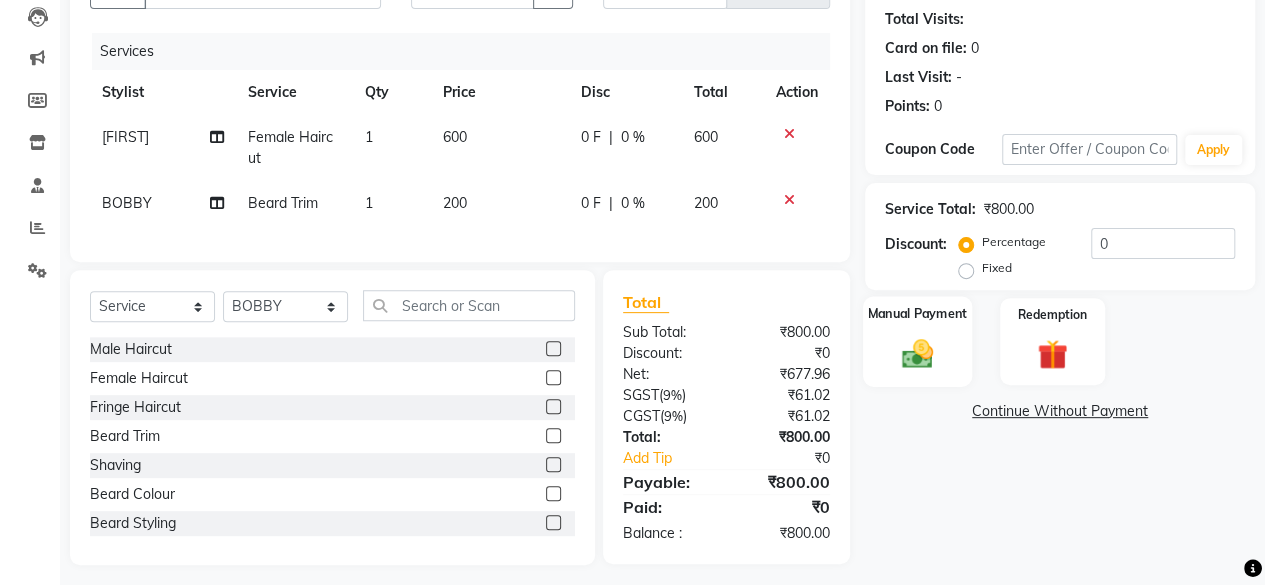 click 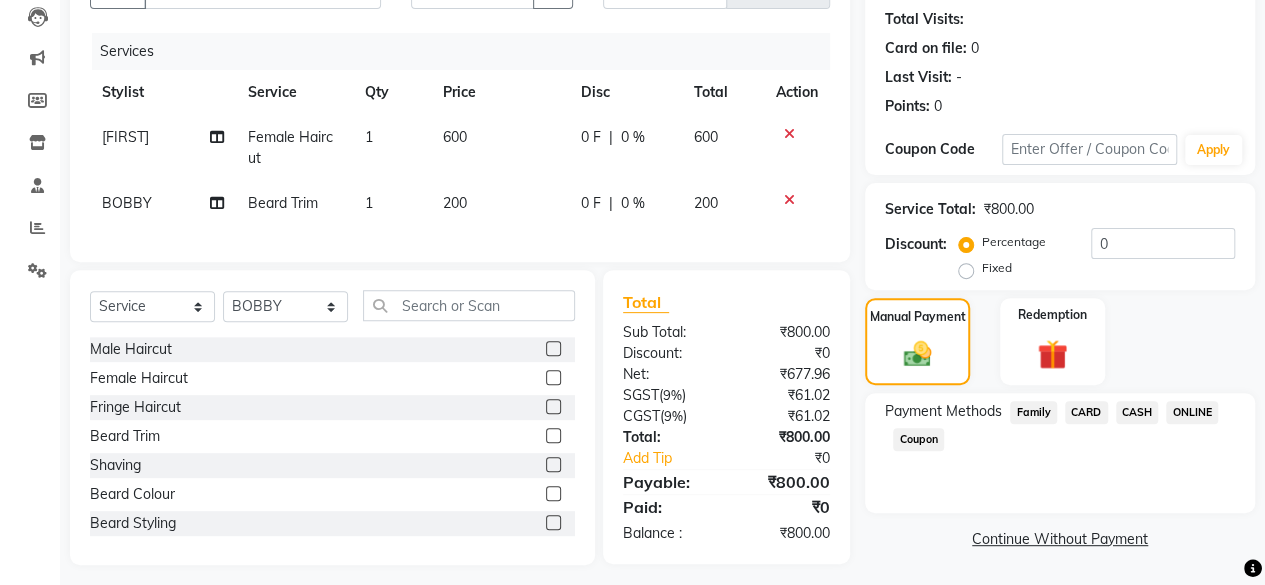 click on "CARD" 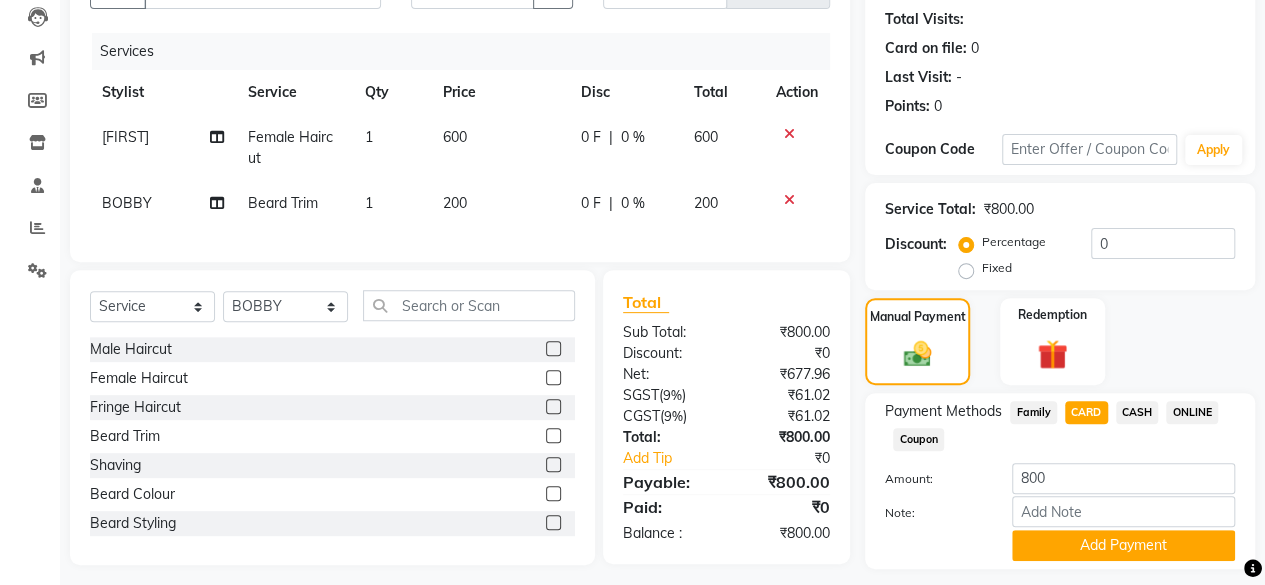 scroll, scrollTop: 268, scrollLeft: 0, axis: vertical 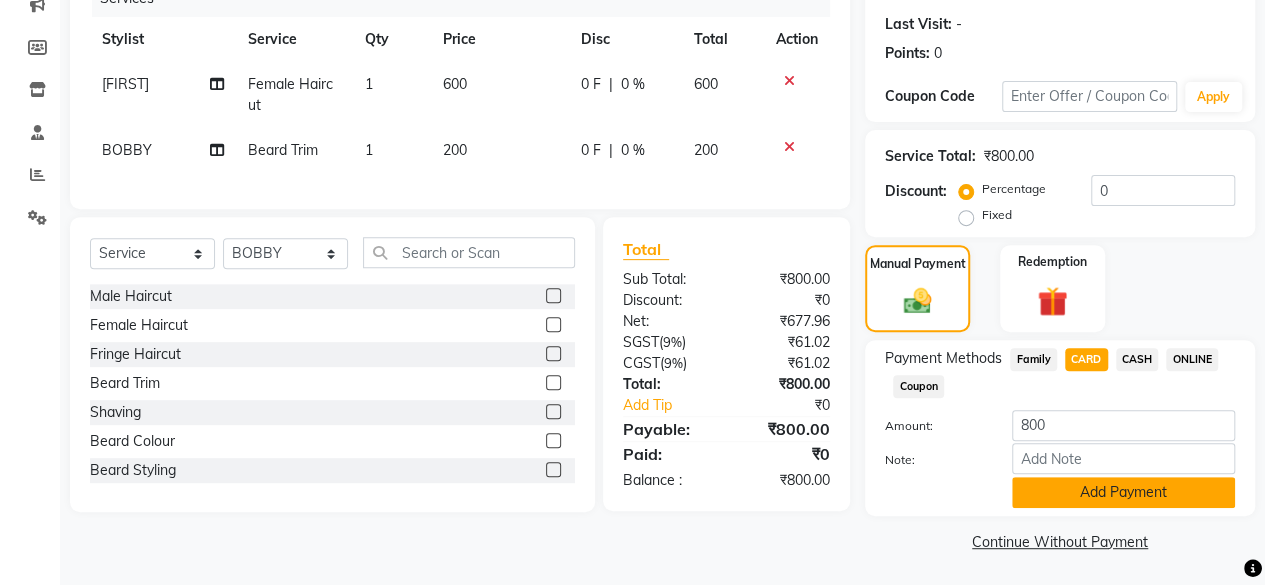 click on "Add Payment" 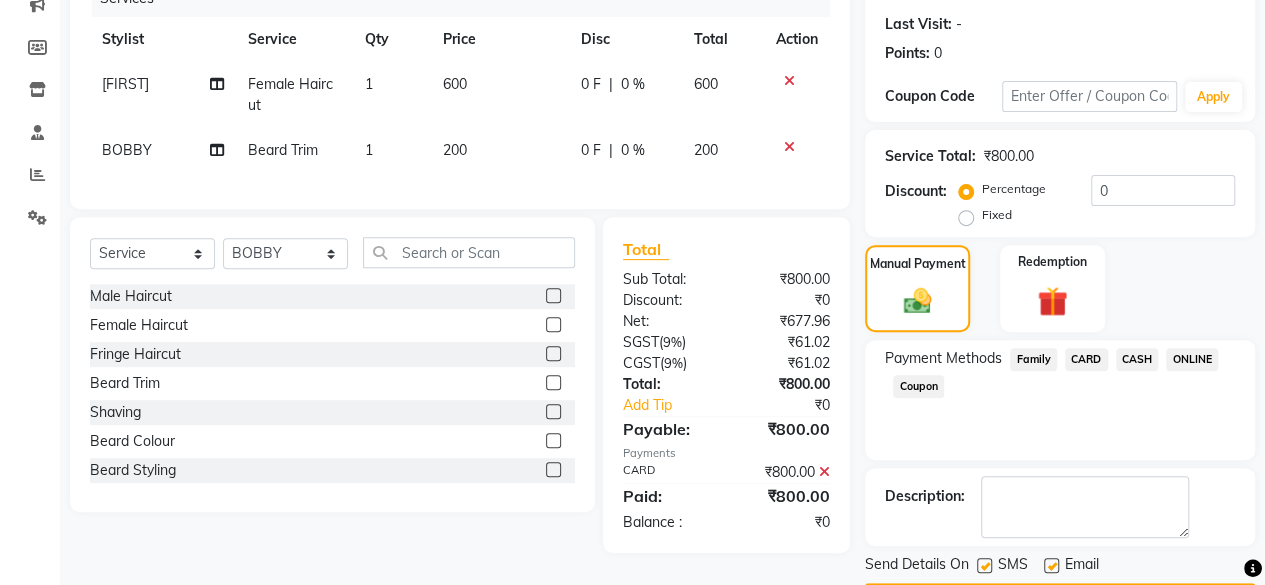 scroll, scrollTop: 324, scrollLeft: 0, axis: vertical 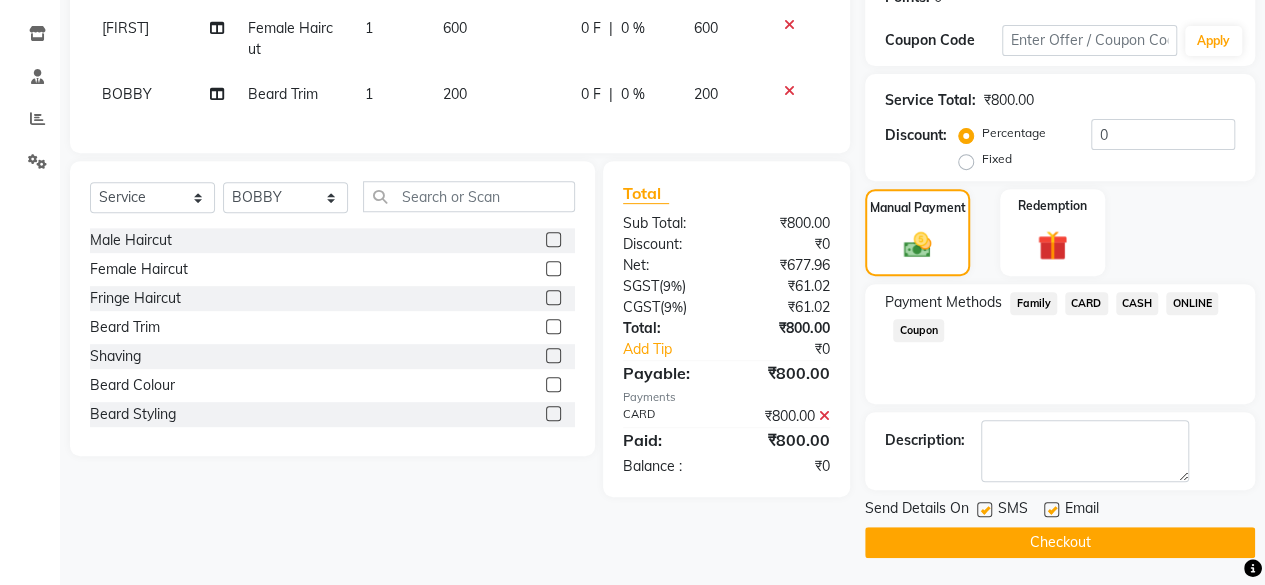 click on "Checkout" 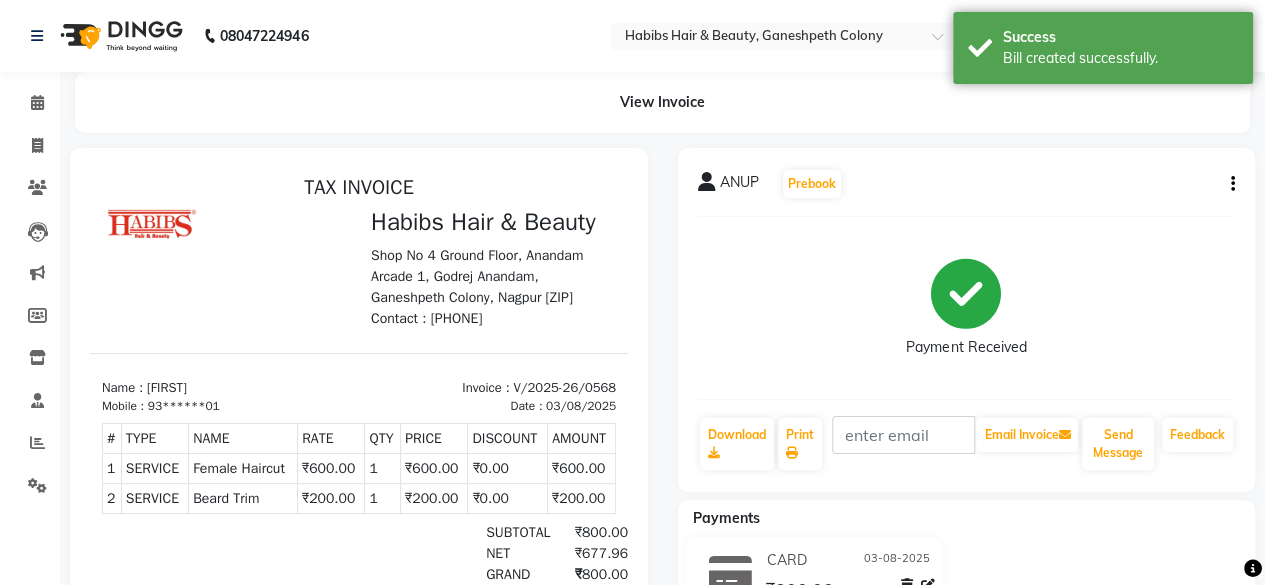 scroll, scrollTop: 0, scrollLeft: 0, axis: both 